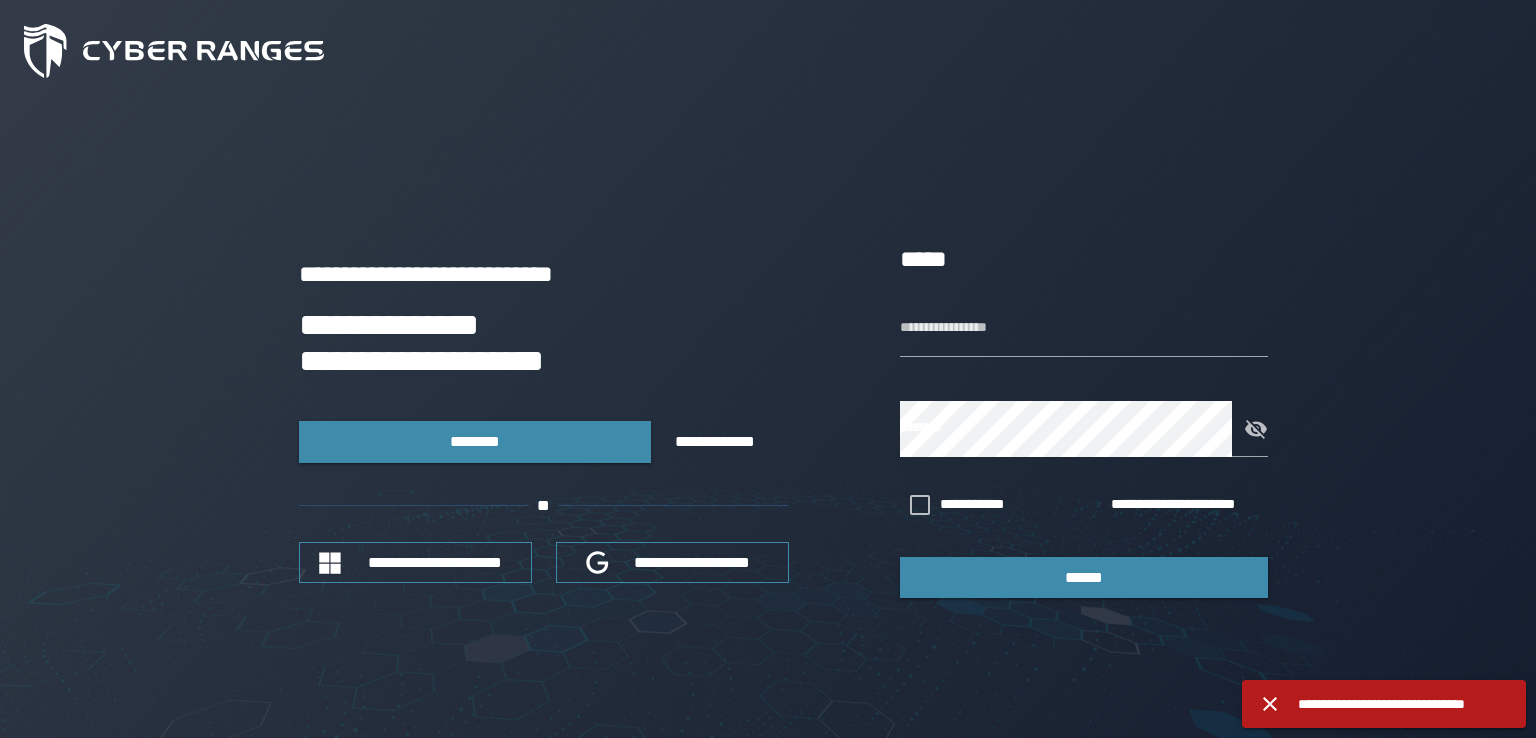 scroll, scrollTop: 0, scrollLeft: 0, axis: both 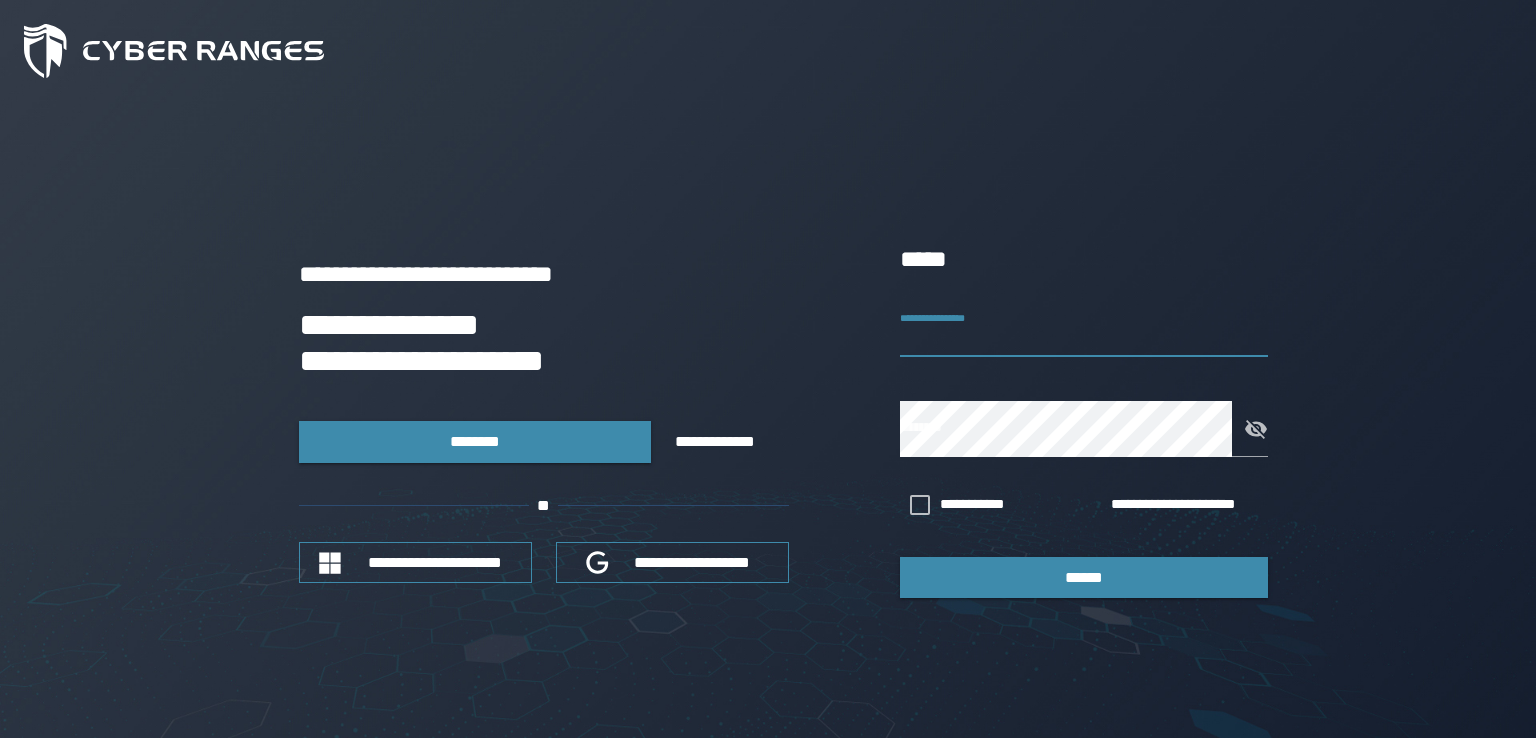 click on "**********" at bounding box center [1084, 329] 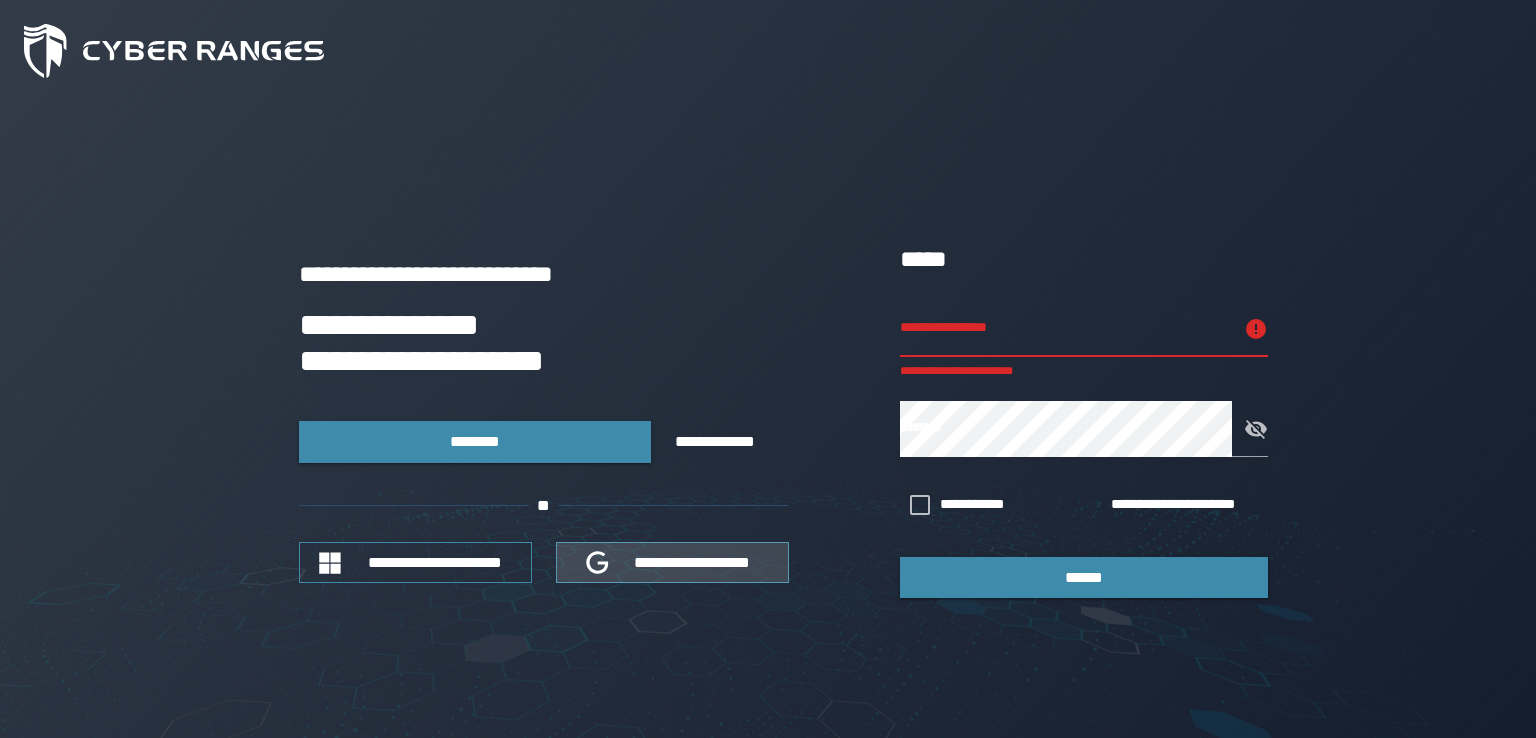 click on "**********" at bounding box center [693, 562] 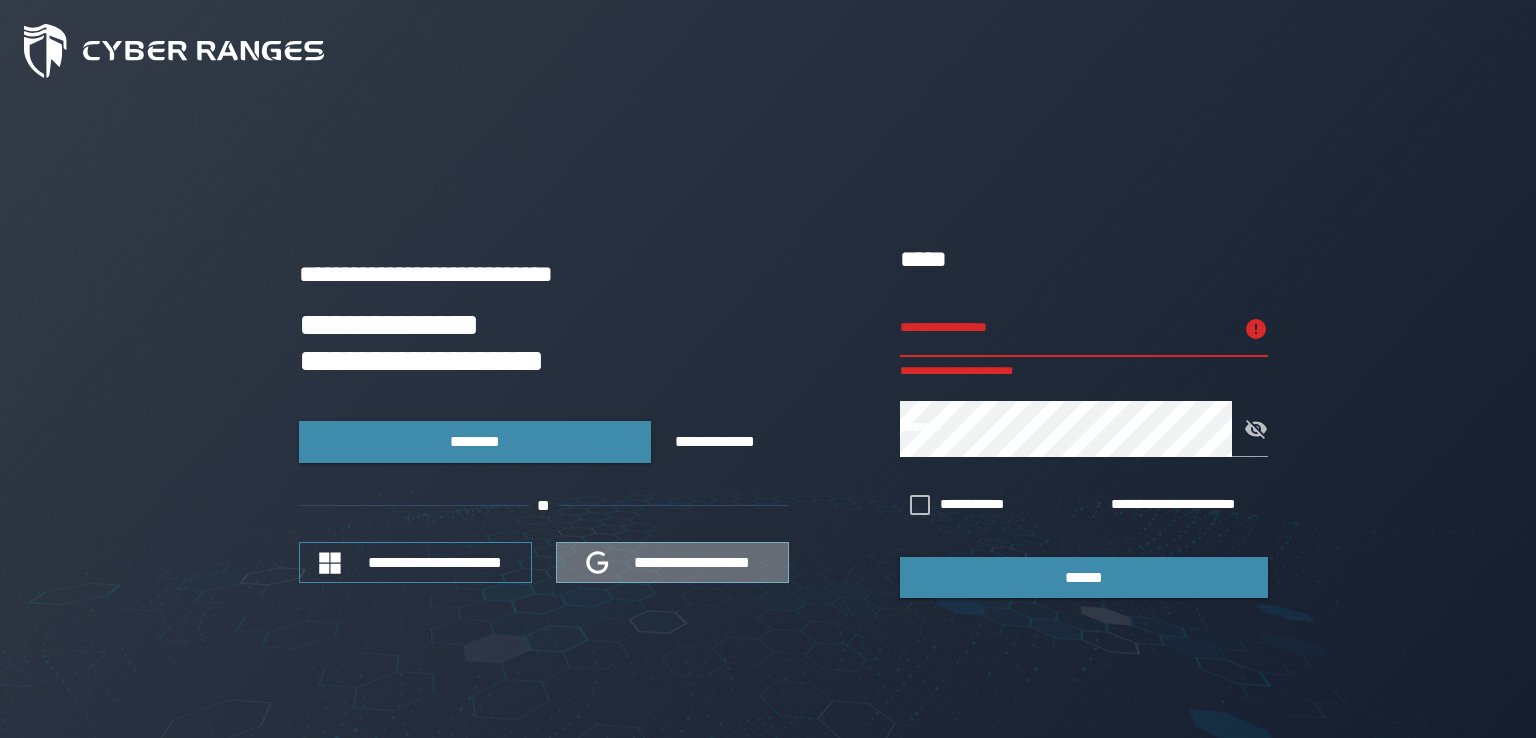 click on "**********" at bounding box center (693, 562) 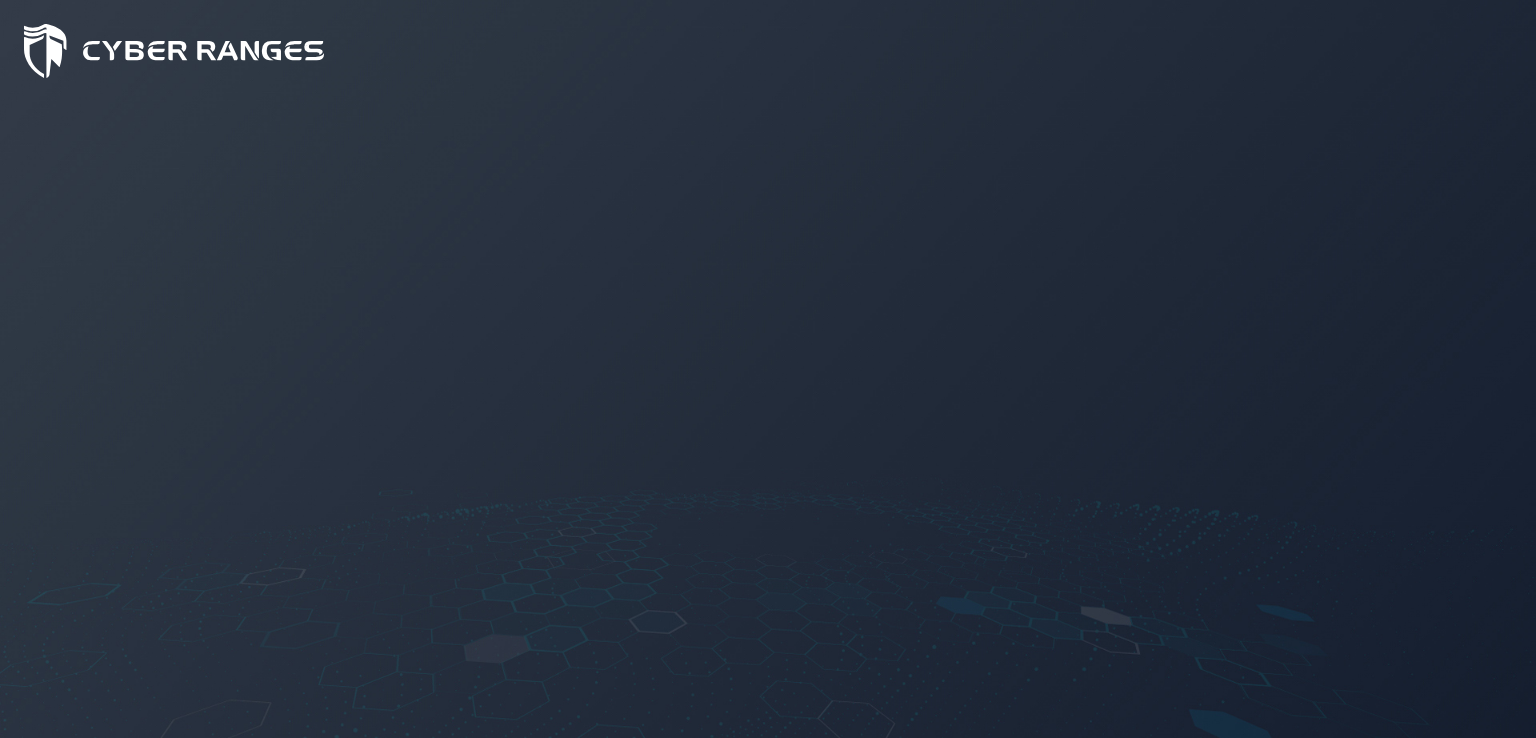 scroll, scrollTop: 0, scrollLeft: 0, axis: both 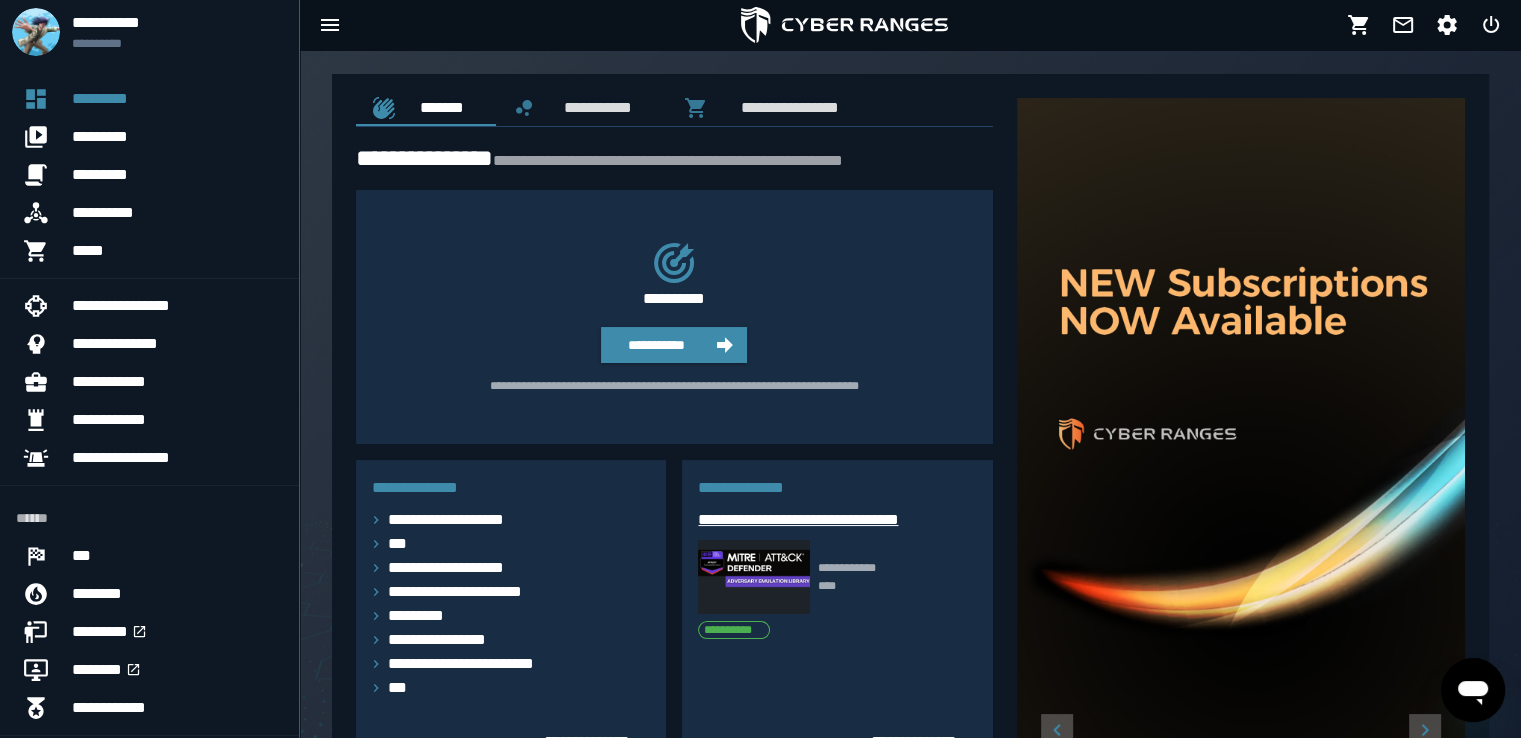 click on "**********" at bounding box center (837, 520) 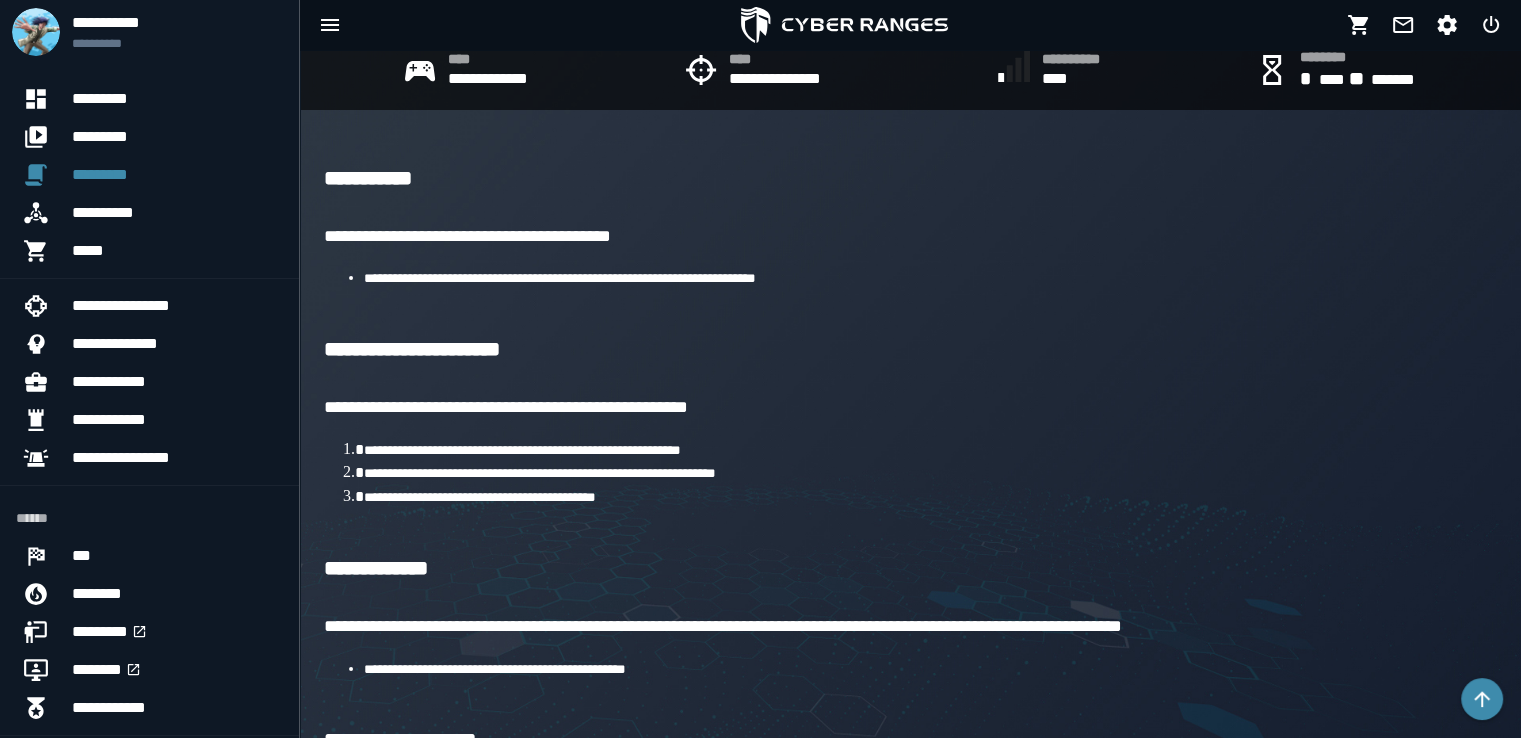 scroll, scrollTop: 0, scrollLeft: 0, axis: both 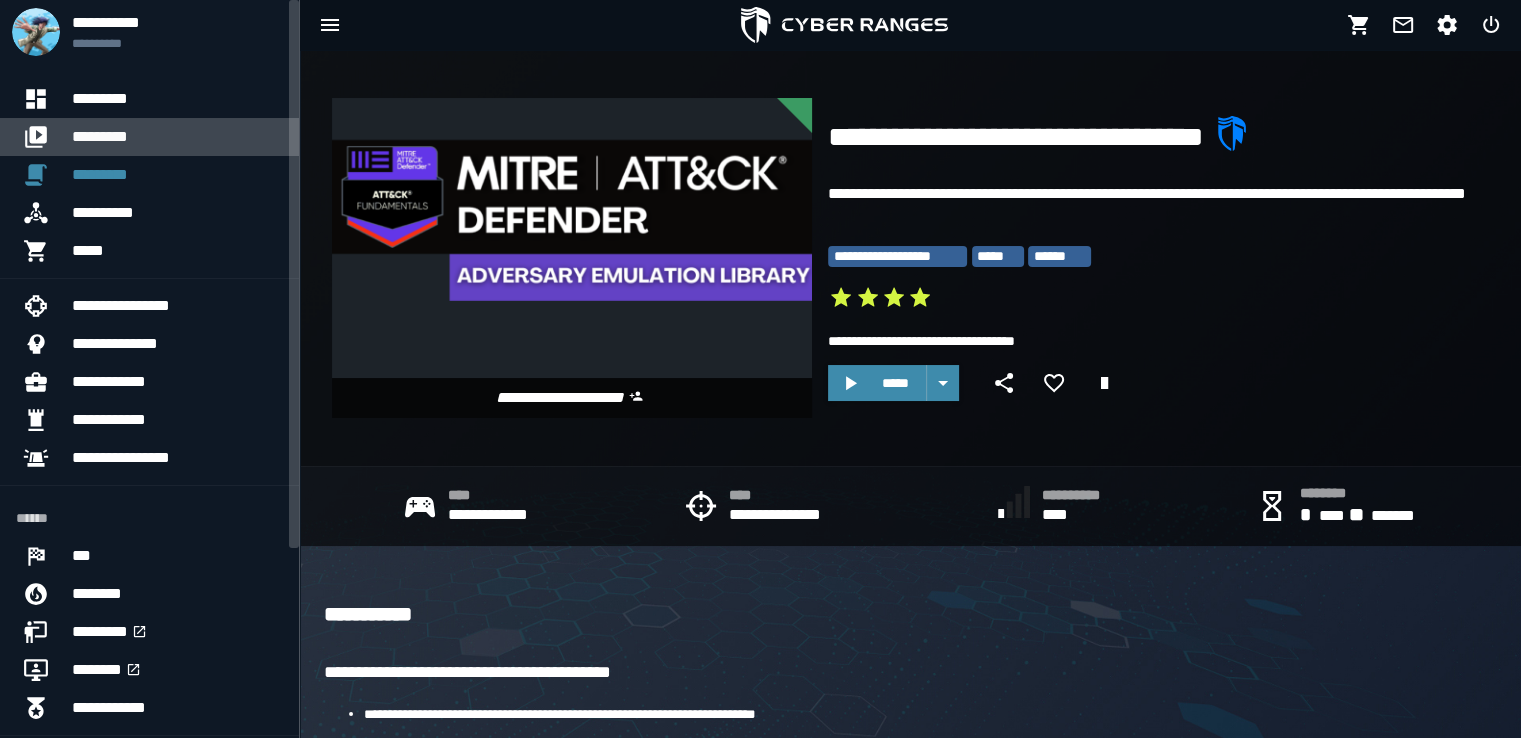 click on "*********" at bounding box center [177, 137] 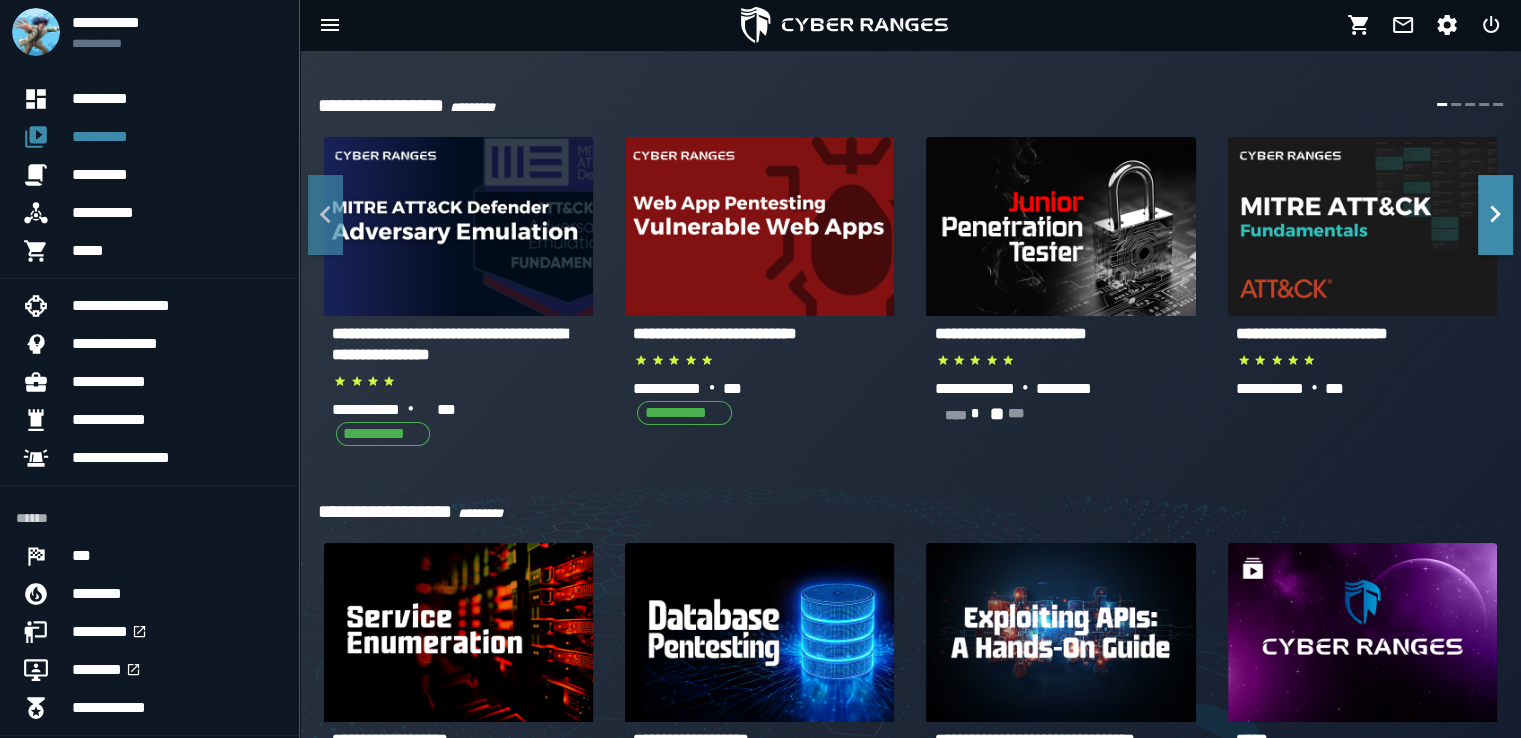 scroll, scrollTop: 508, scrollLeft: 0, axis: vertical 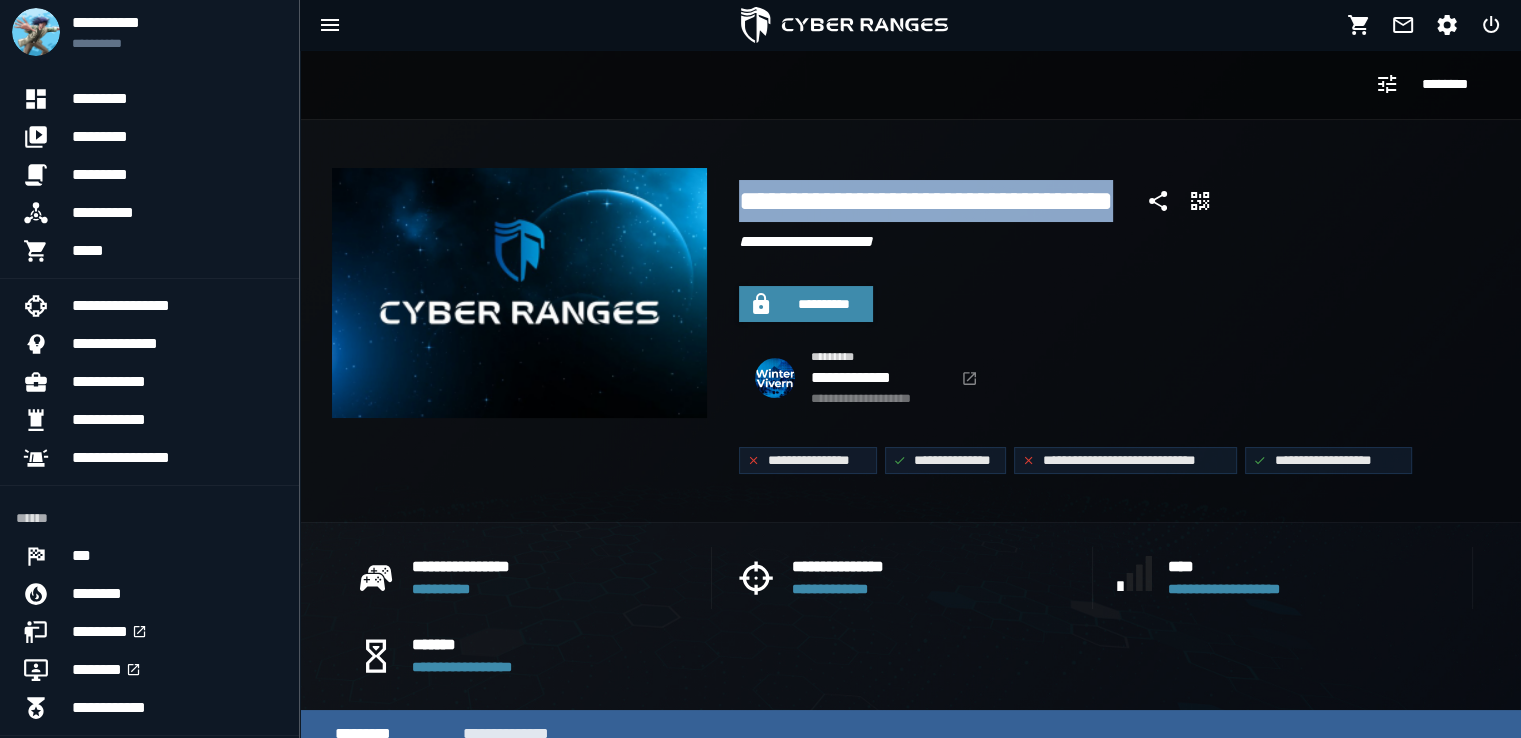 drag, startPoint x: 1180, startPoint y: 203, endPoint x: 739, endPoint y: 212, distance: 441.09183 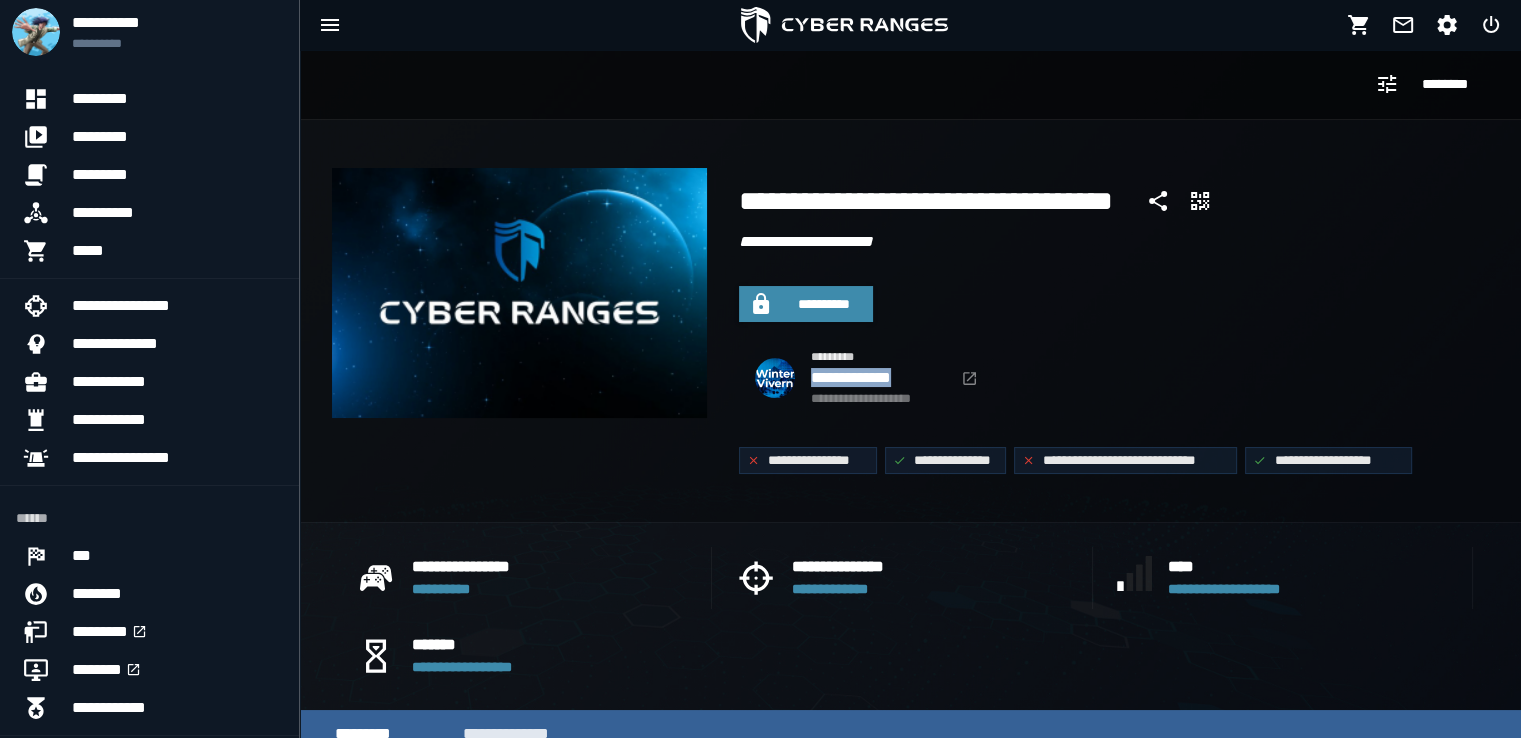 drag, startPoint x: 911, startPoint y: 380, endPoint x: 816, endPoint y: 370, distance: 95.524864 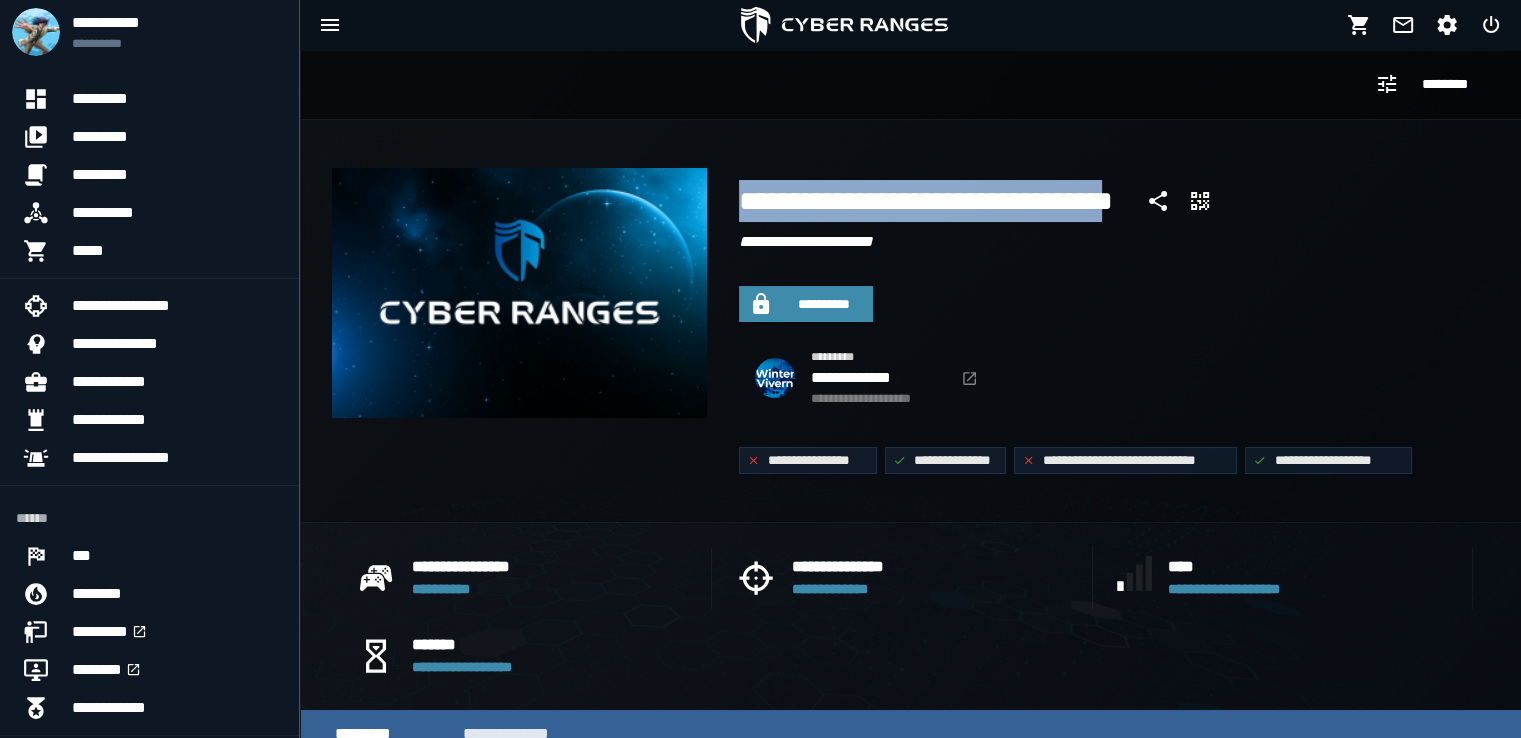 drag, startPoint x: 1169, startPoint y: 205, endPoint x: 743, endPoint y: 203, distance: 426.0047 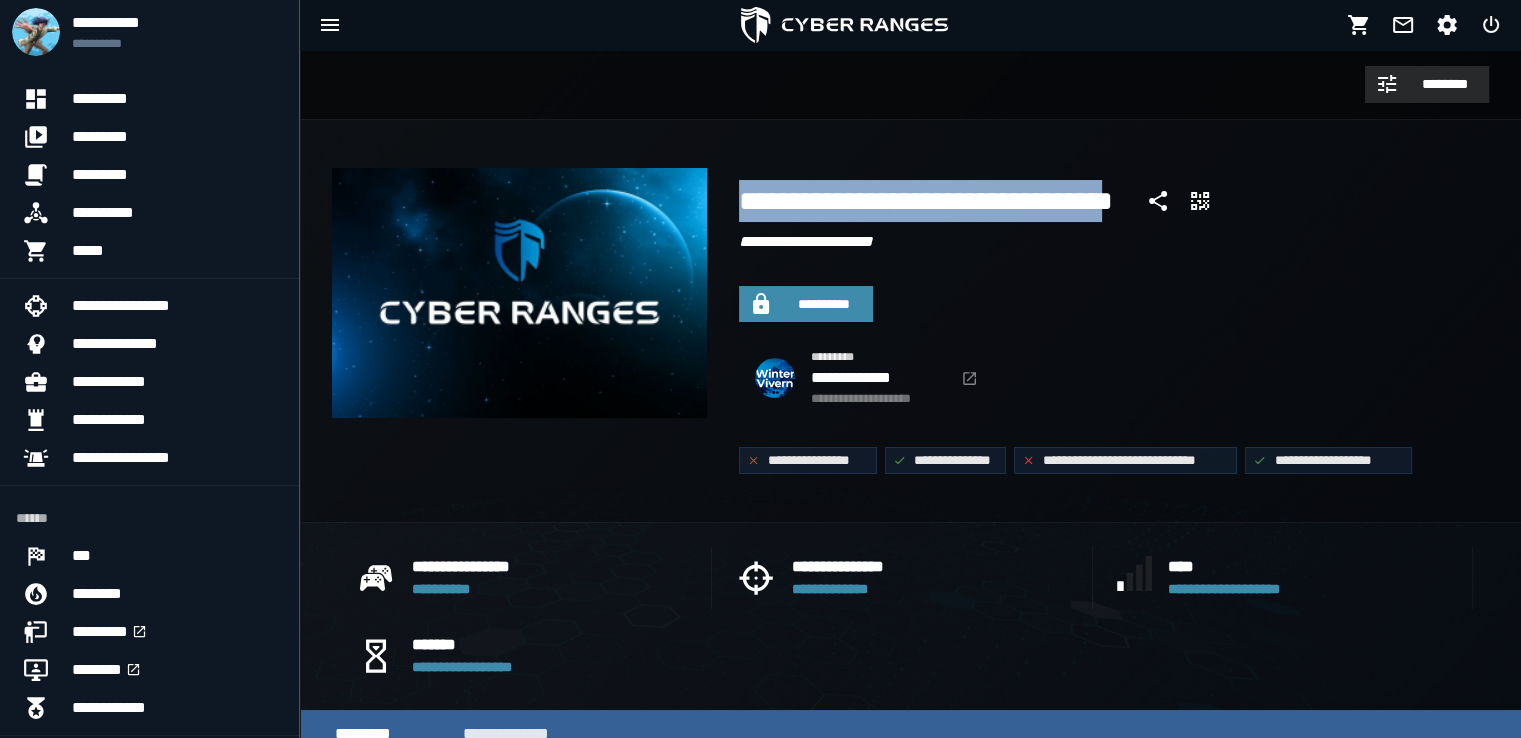 click 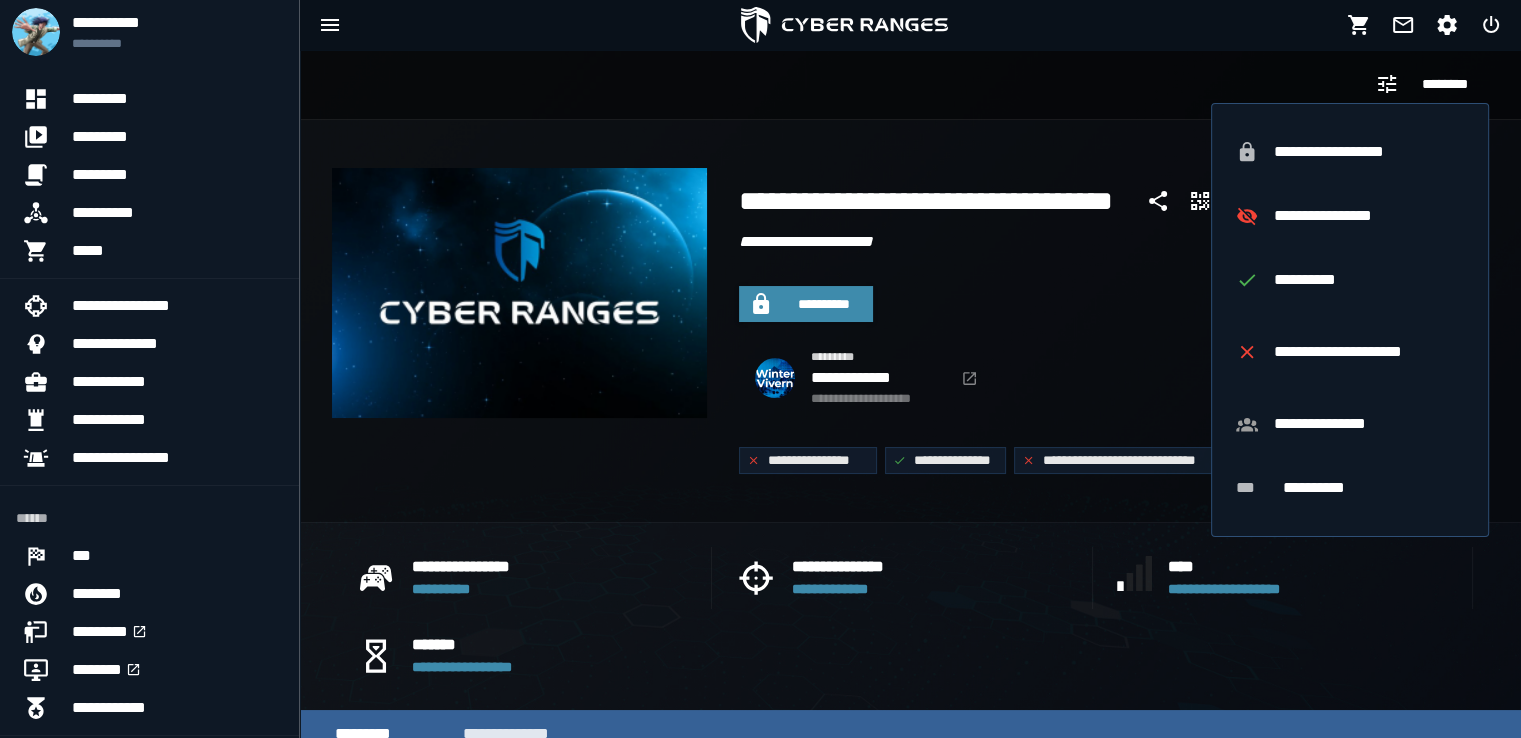 click on "**********" 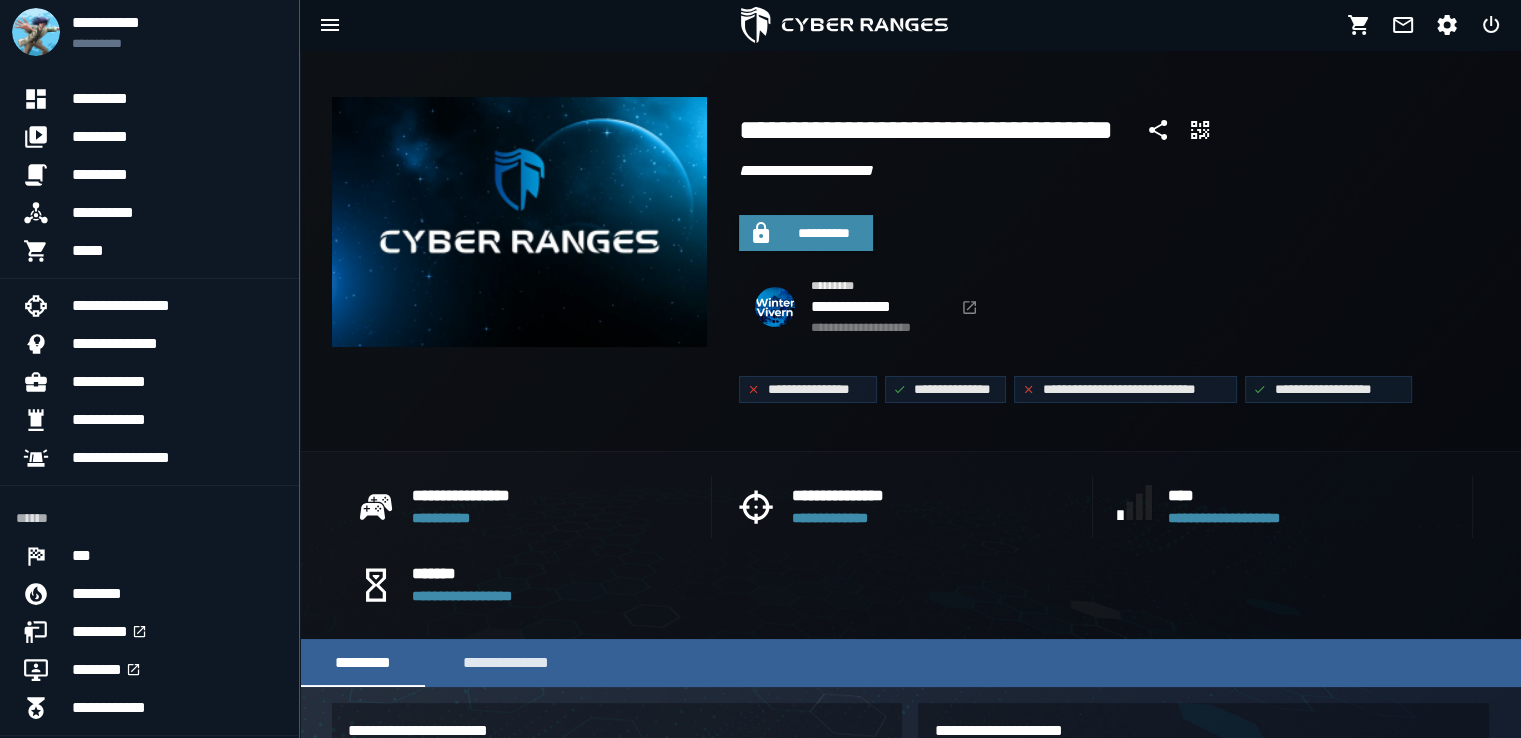 scroll, scrollTop: 72, scrollLeft: 0, axis: vertical 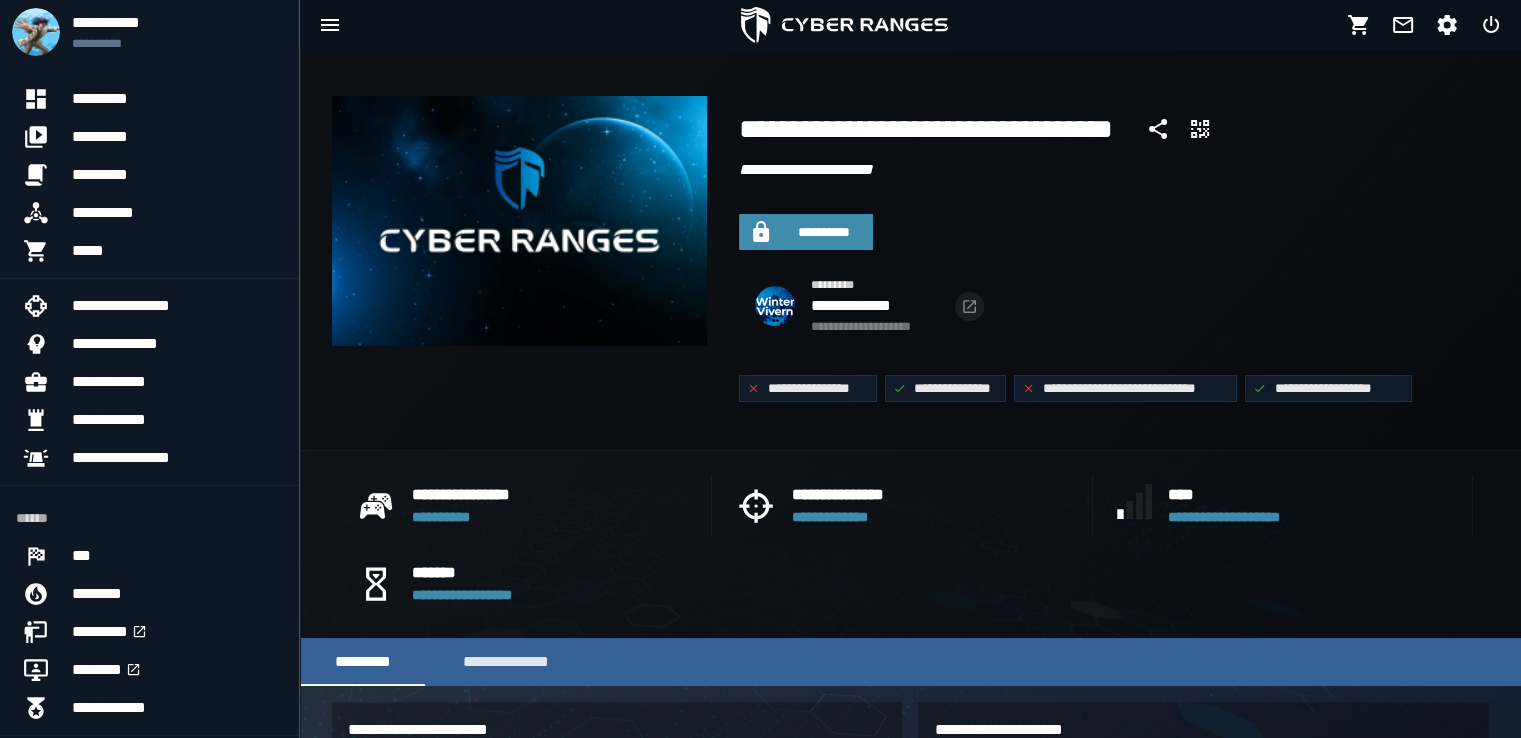 click 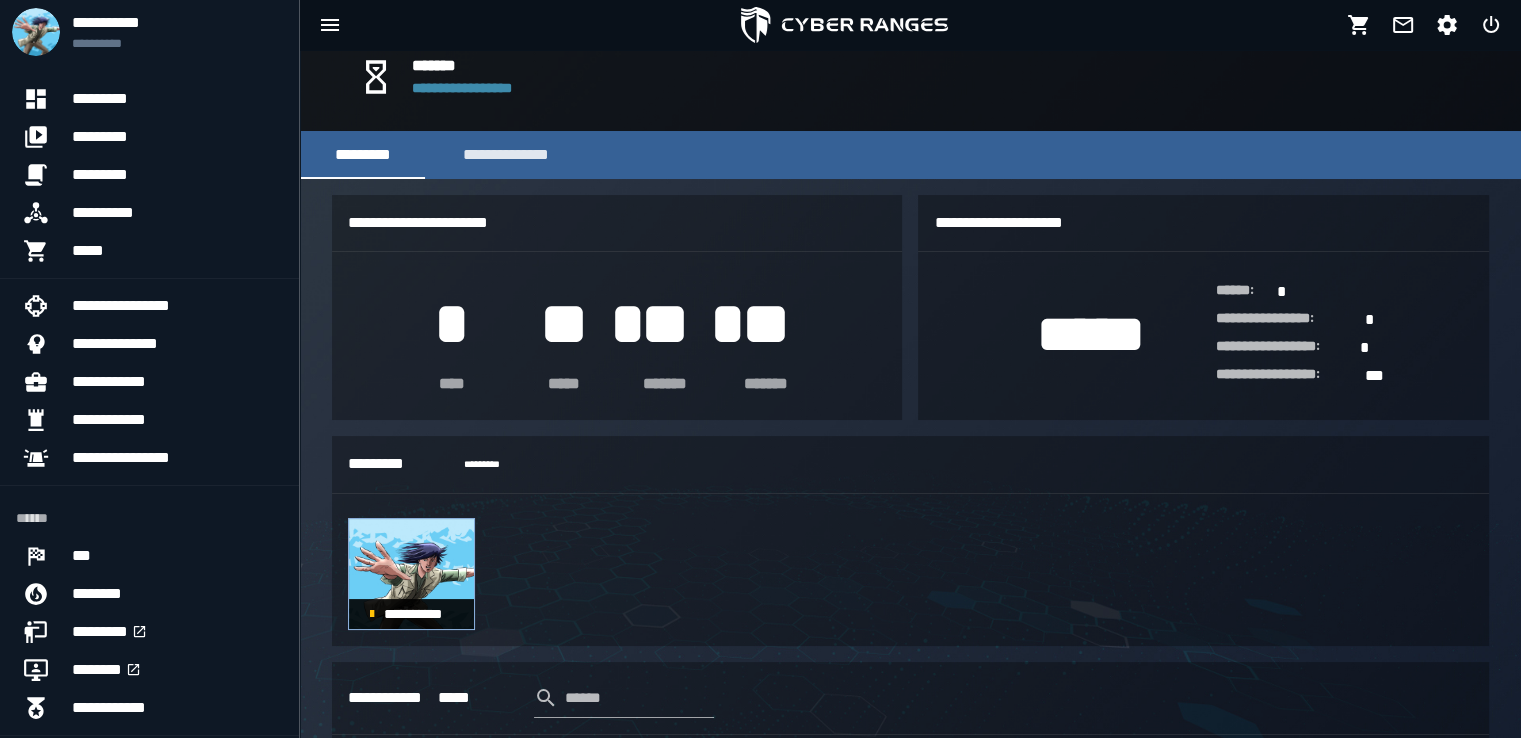 scroll, scrollTop: 580, scrollLeft: 0, axis: vertical 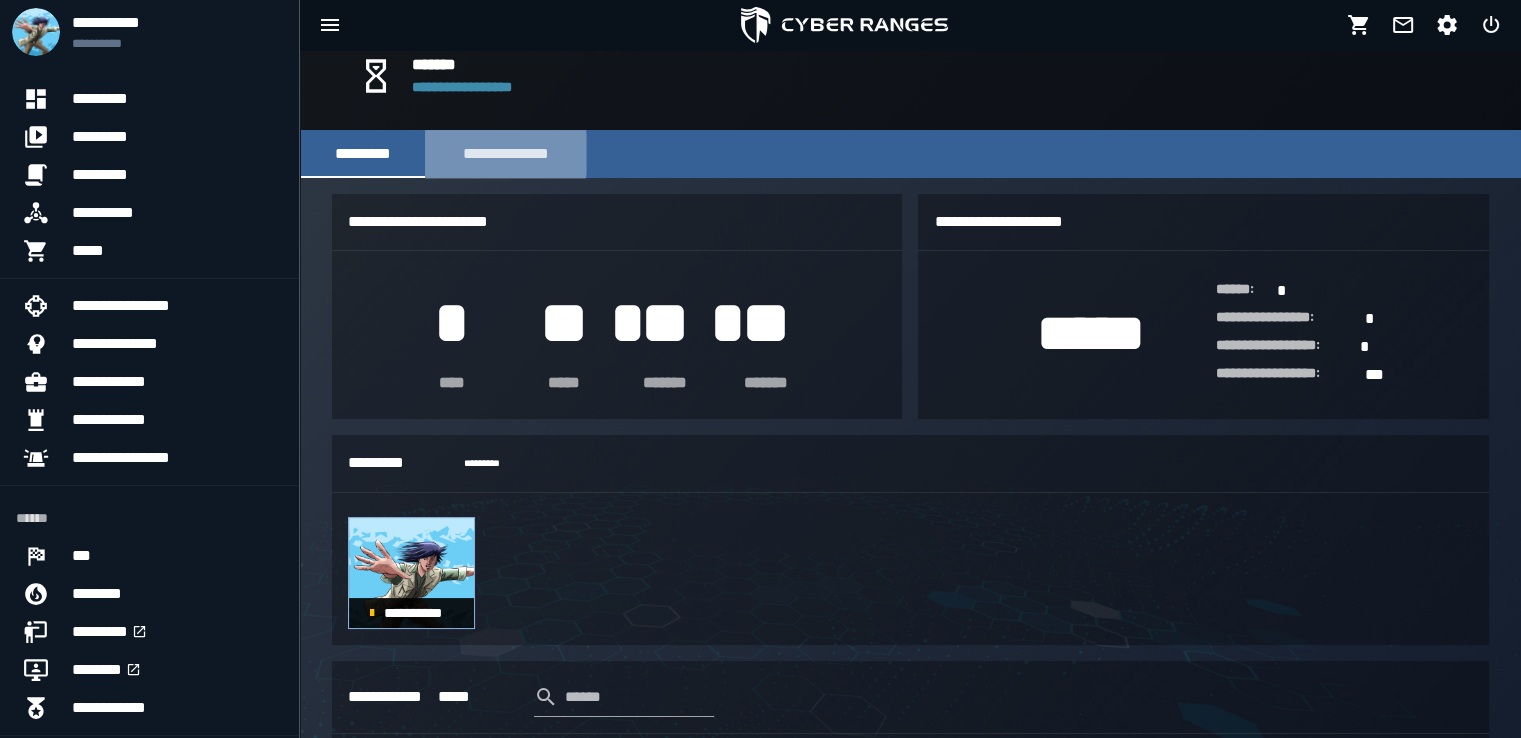 click on "**********" at bounding box center (505, 154) 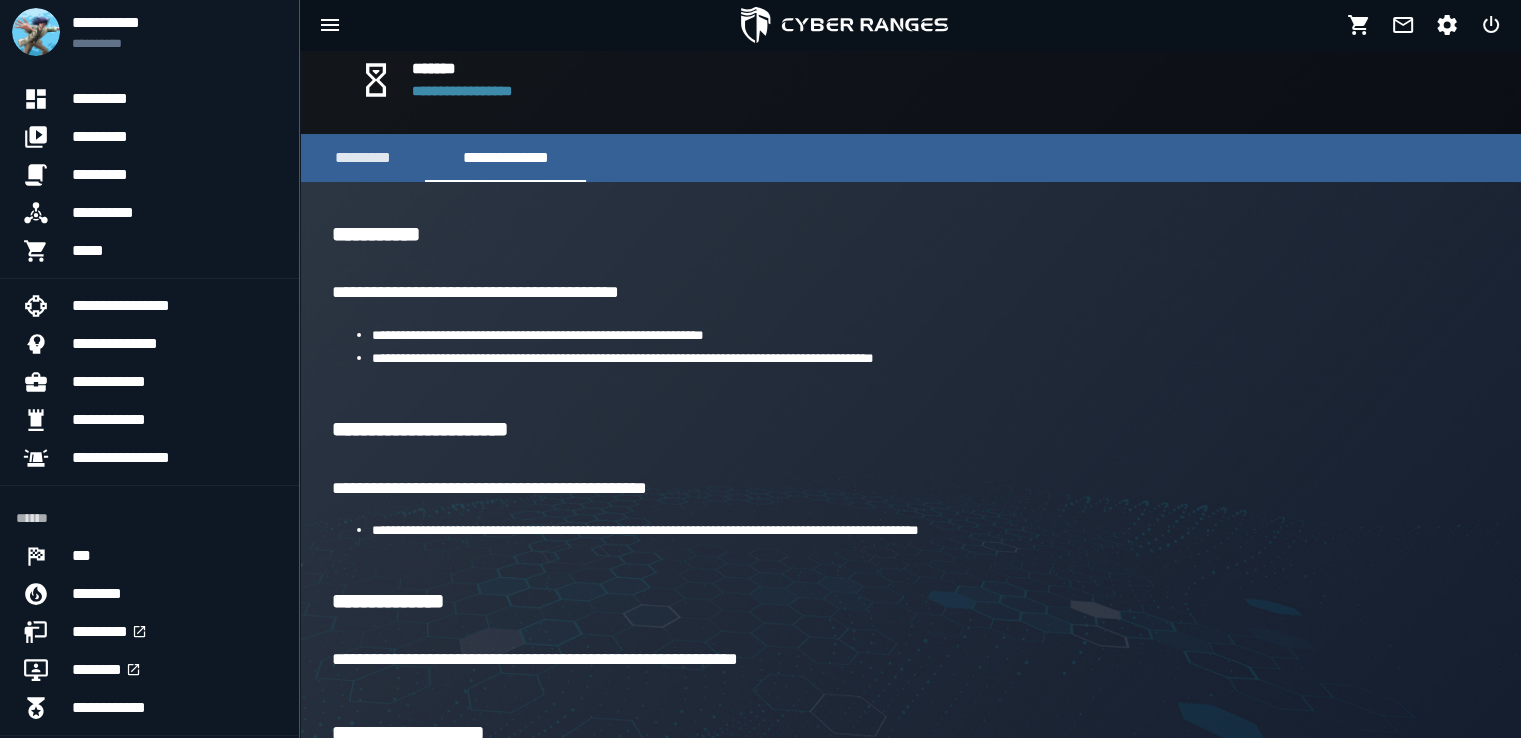 scroll, scrollTop: 577, scrollLeft: 0, axis: vertical 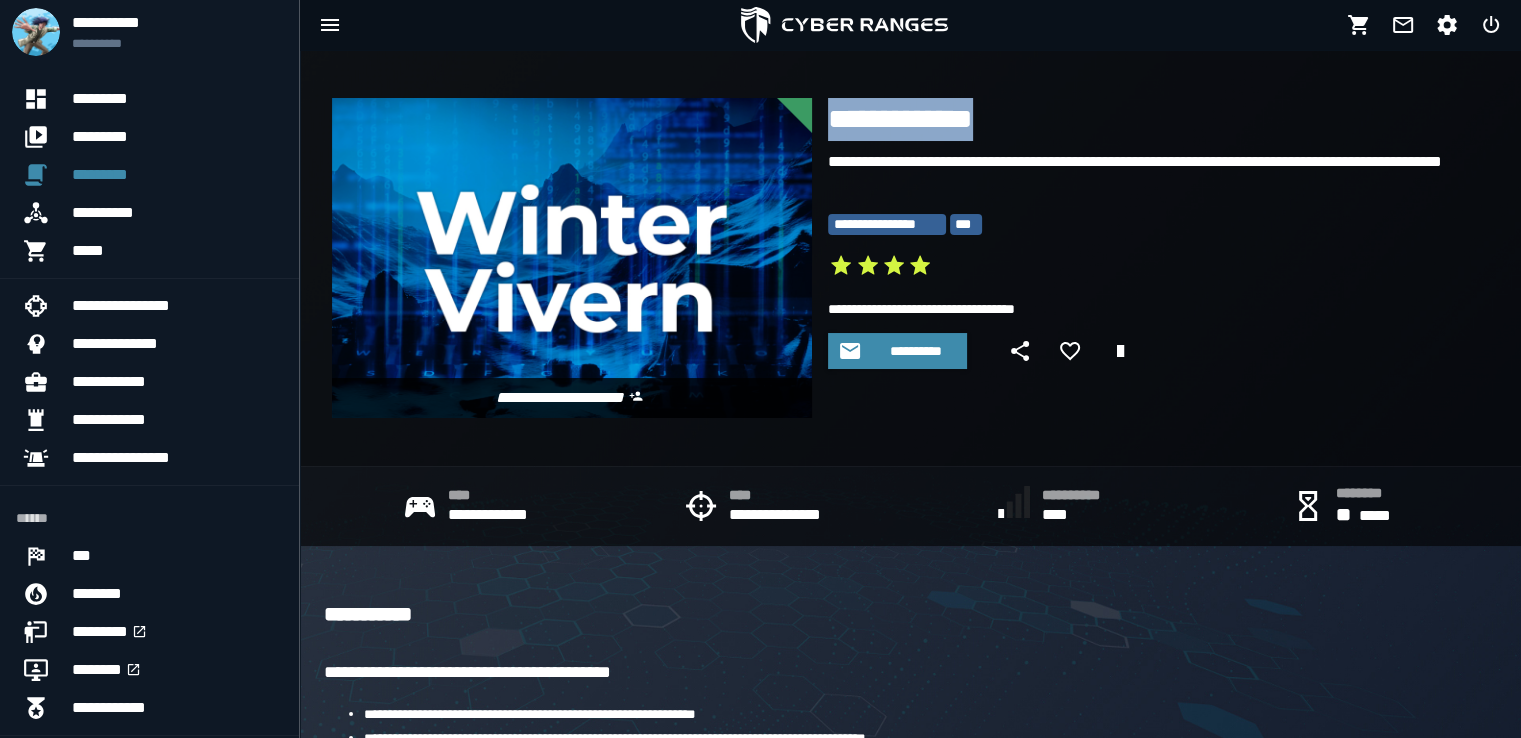 drag, startPoint x: 827, startPoint y: 124, endPoint x: 1000, endPoint y: 124, distance: 173 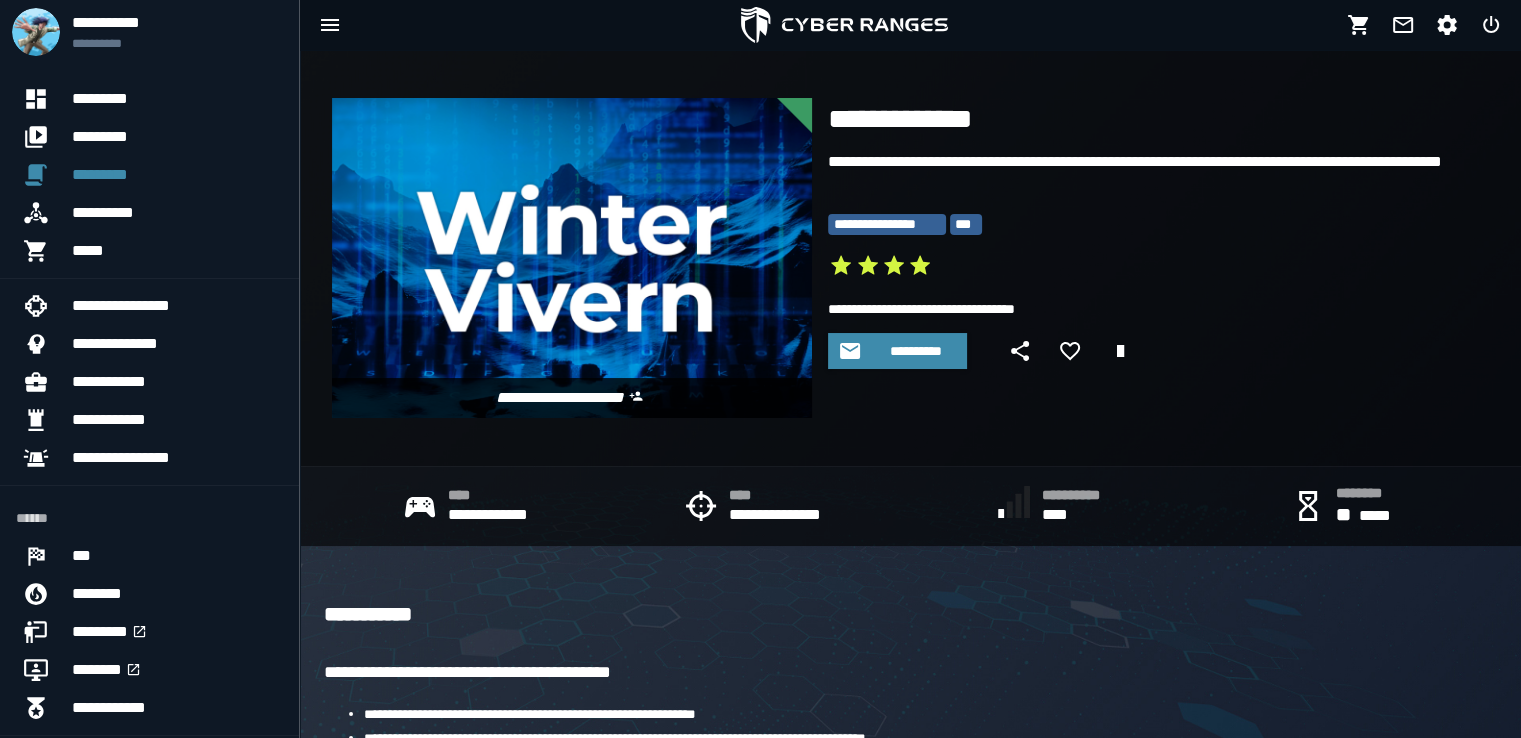 click on "**********" at bounding box center (1158, 174) 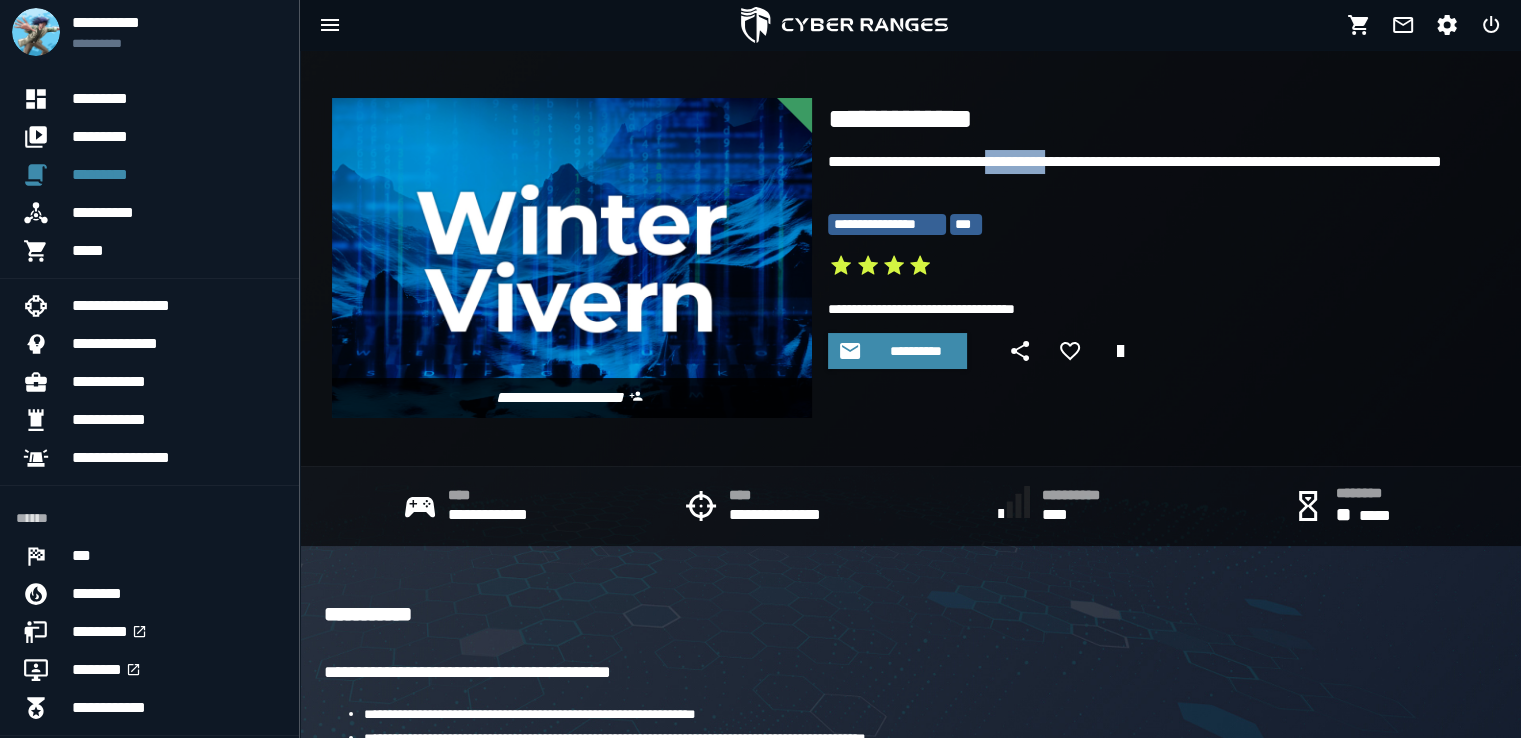 drag, startPoint x: 1012, startPoint y: 161, endPoint x: 1080, endPoint y: 163, distance: 68.0294 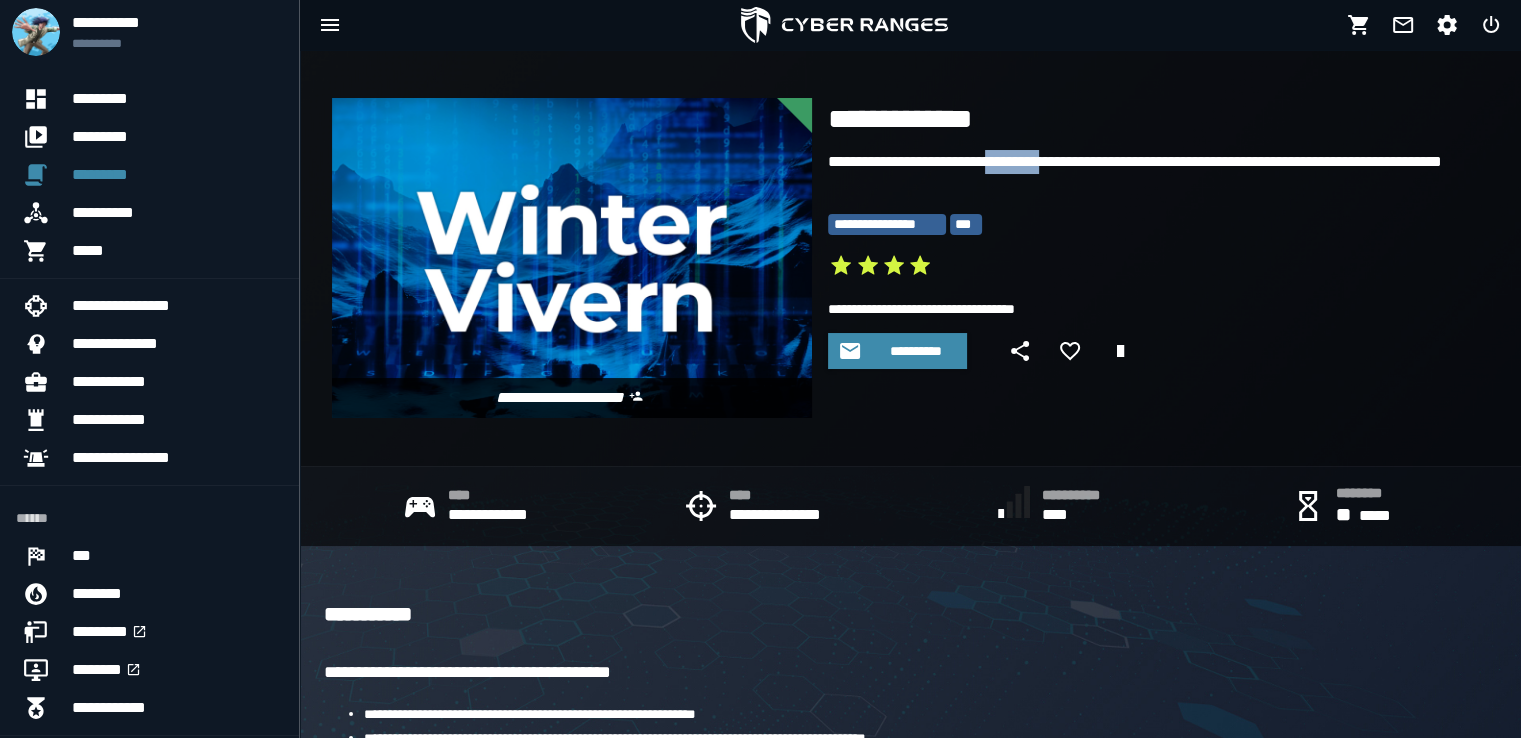 copy on "*********" 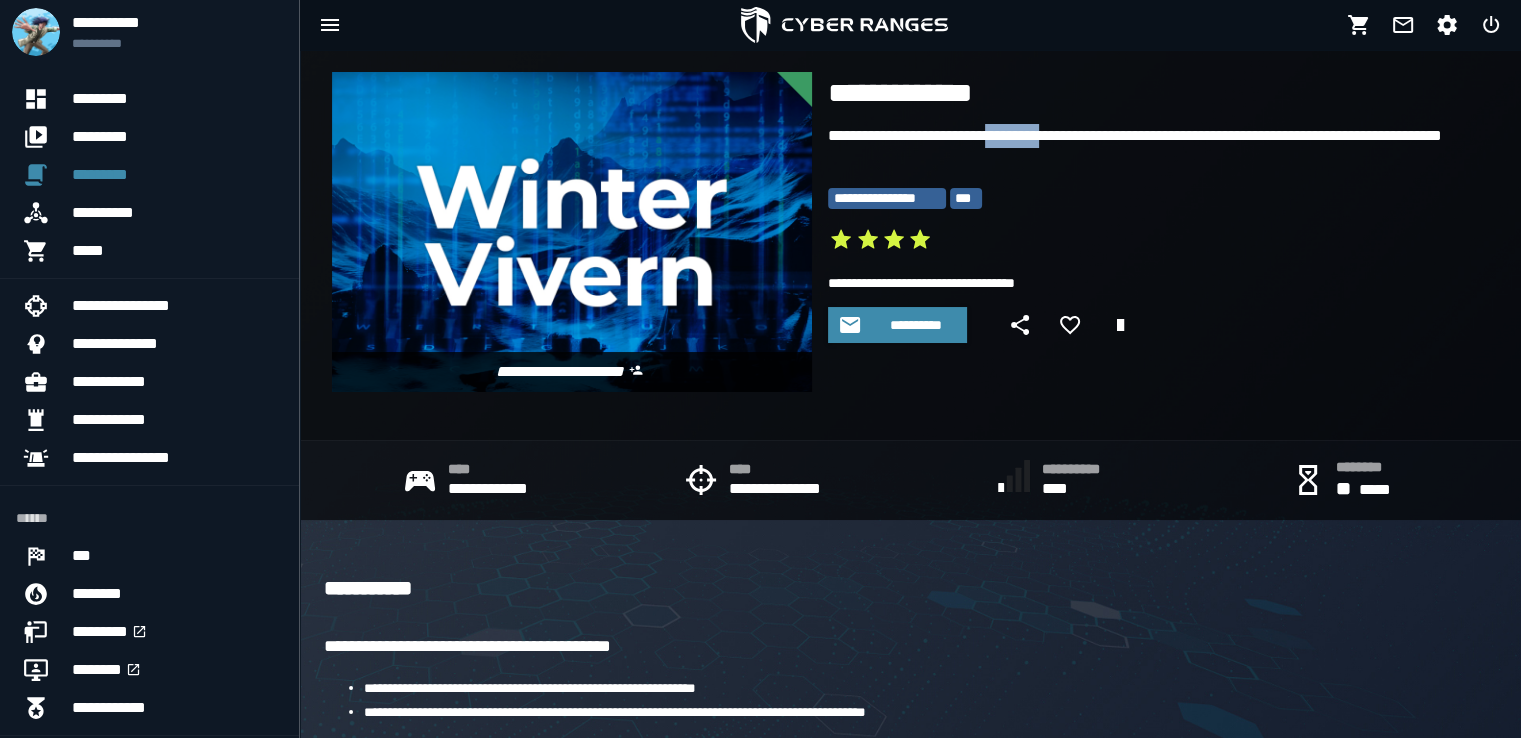scroll, scrollTop: 27, scrollLeft: 0, axis: vertical 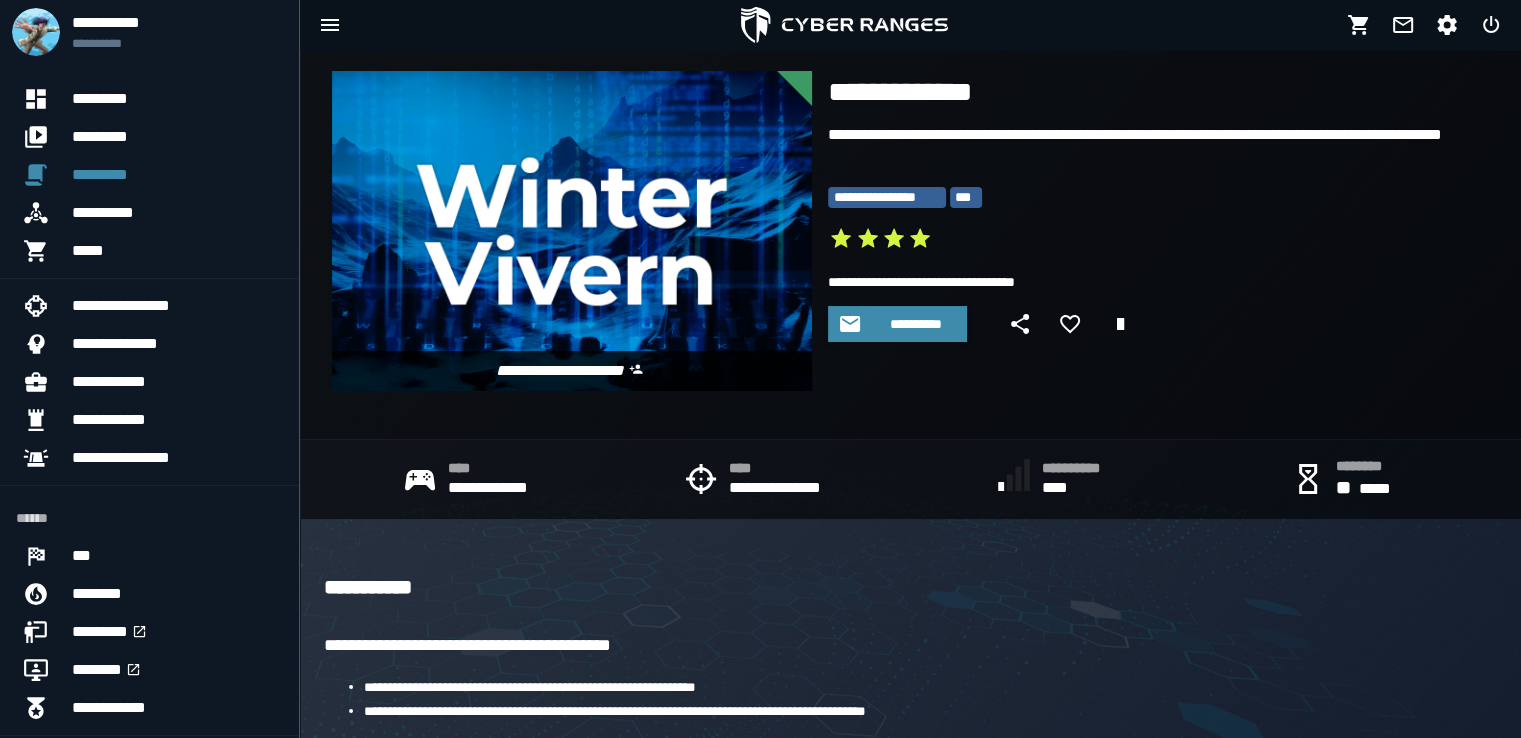 click on "**********" at bounding box center (1158, 200) 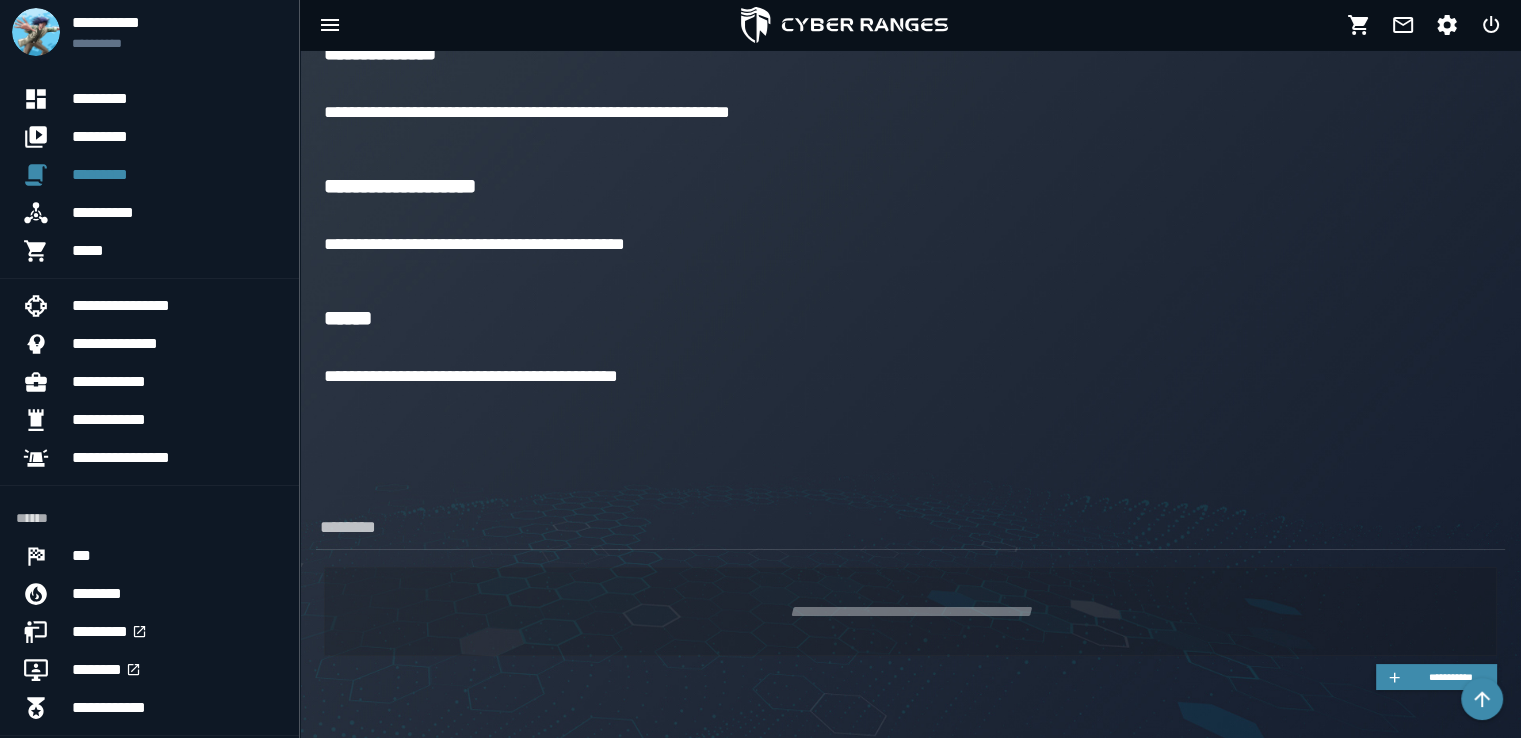 scroll, scrollTop: 0, scrollLeft: 0, axis: both 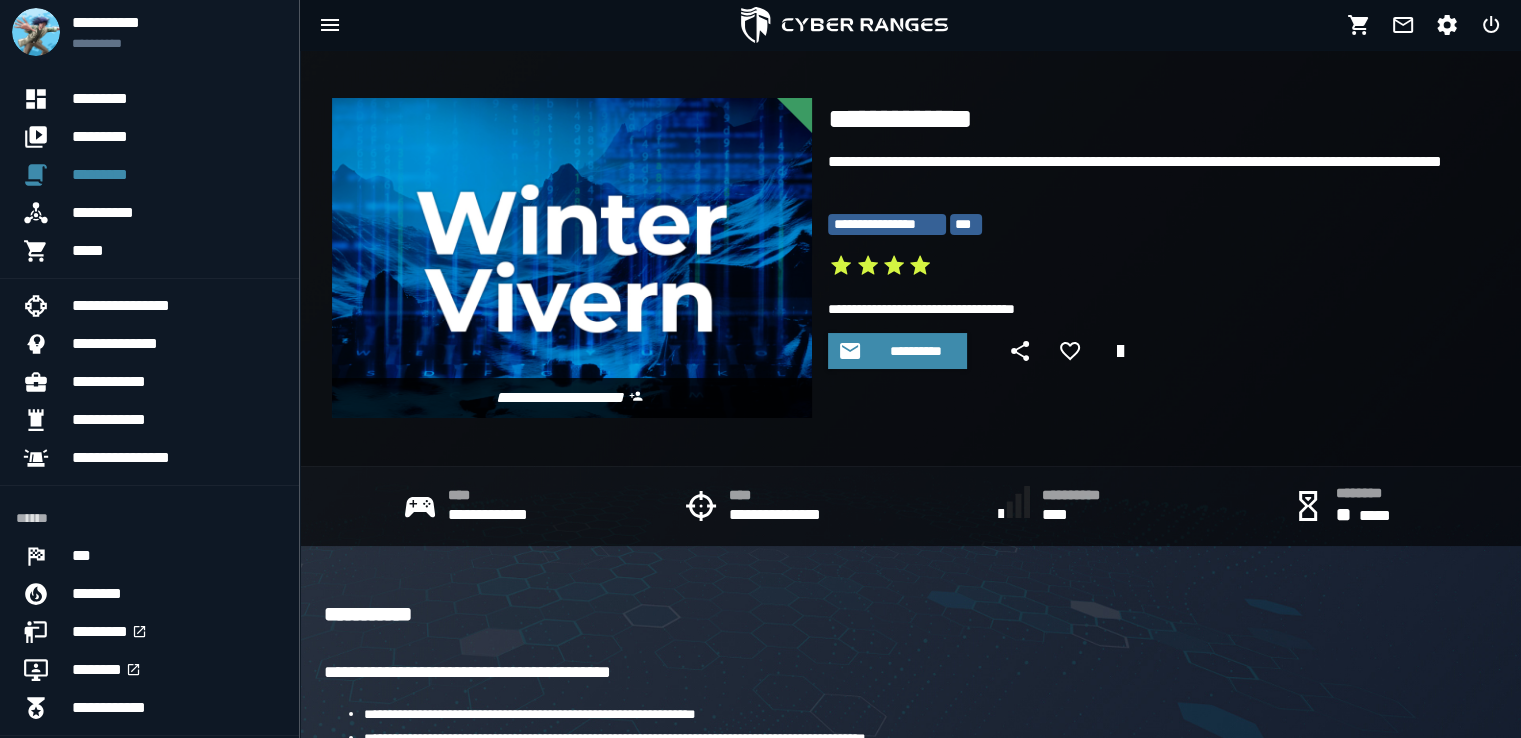 click at bounding box center [572, 258] 